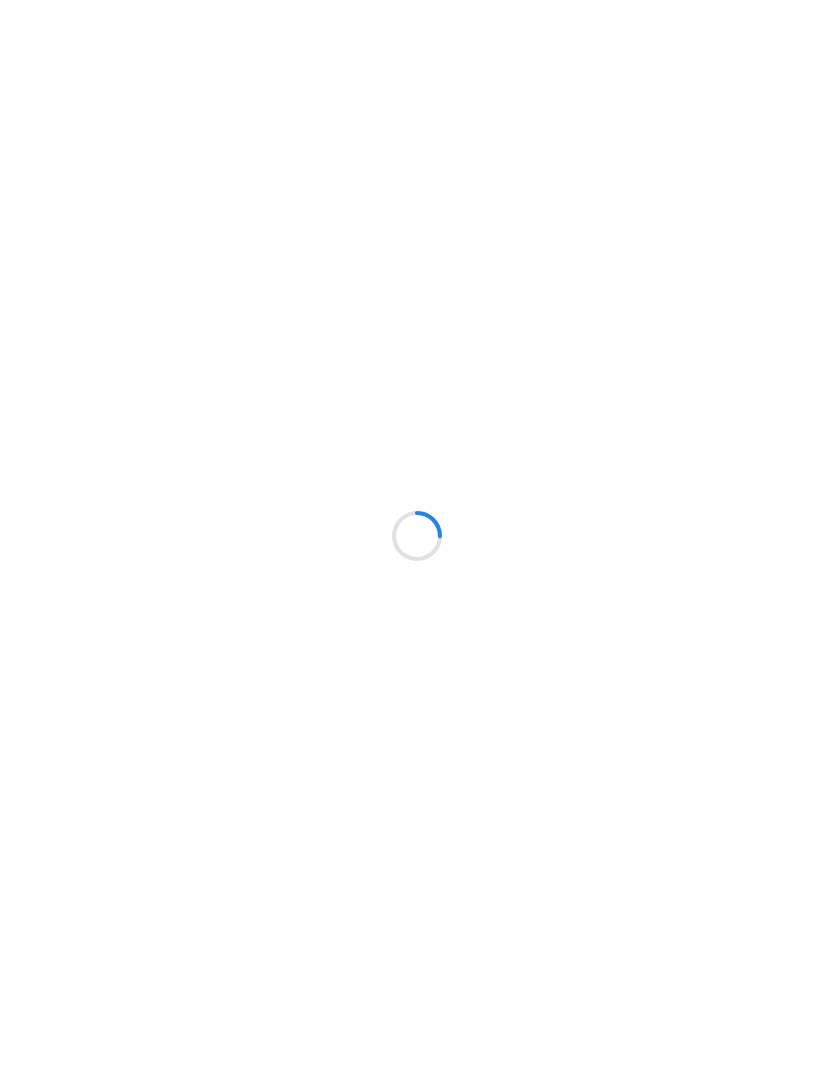 scroll, scrollTop: 0, scrollLeft: 0, axis: both 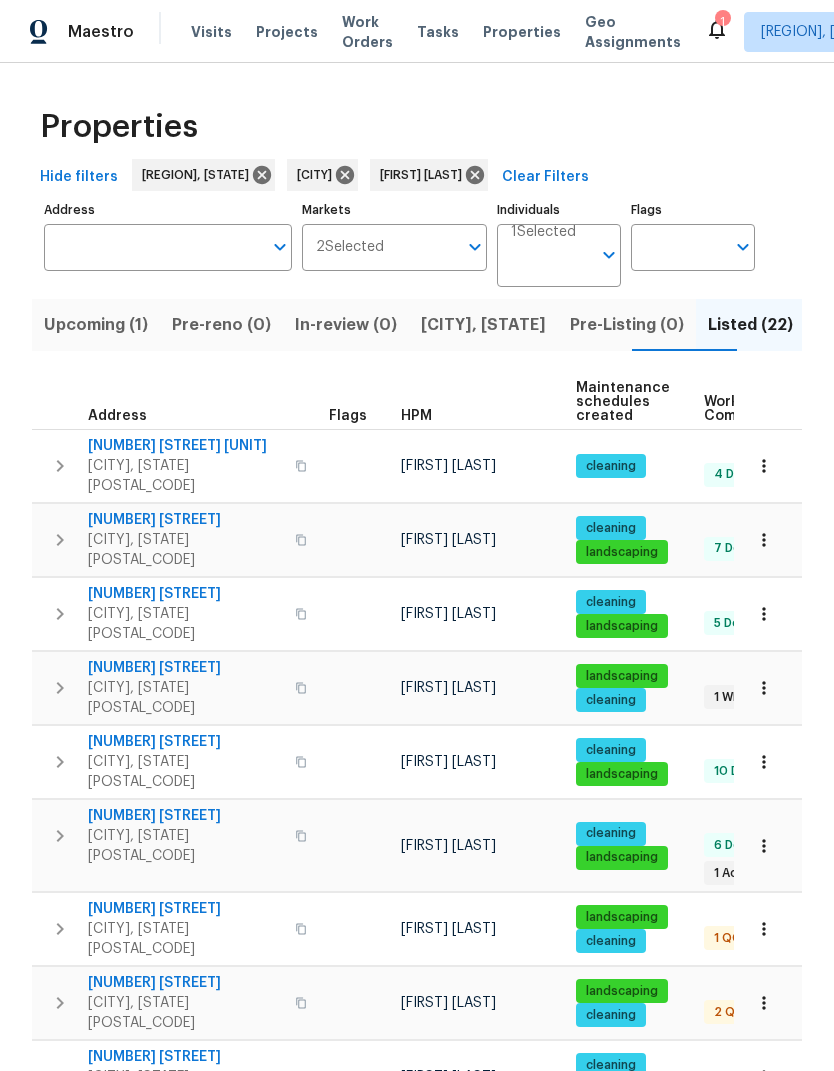 click on "[NUMBER] [STREET]" at bounding box center [185, 668] 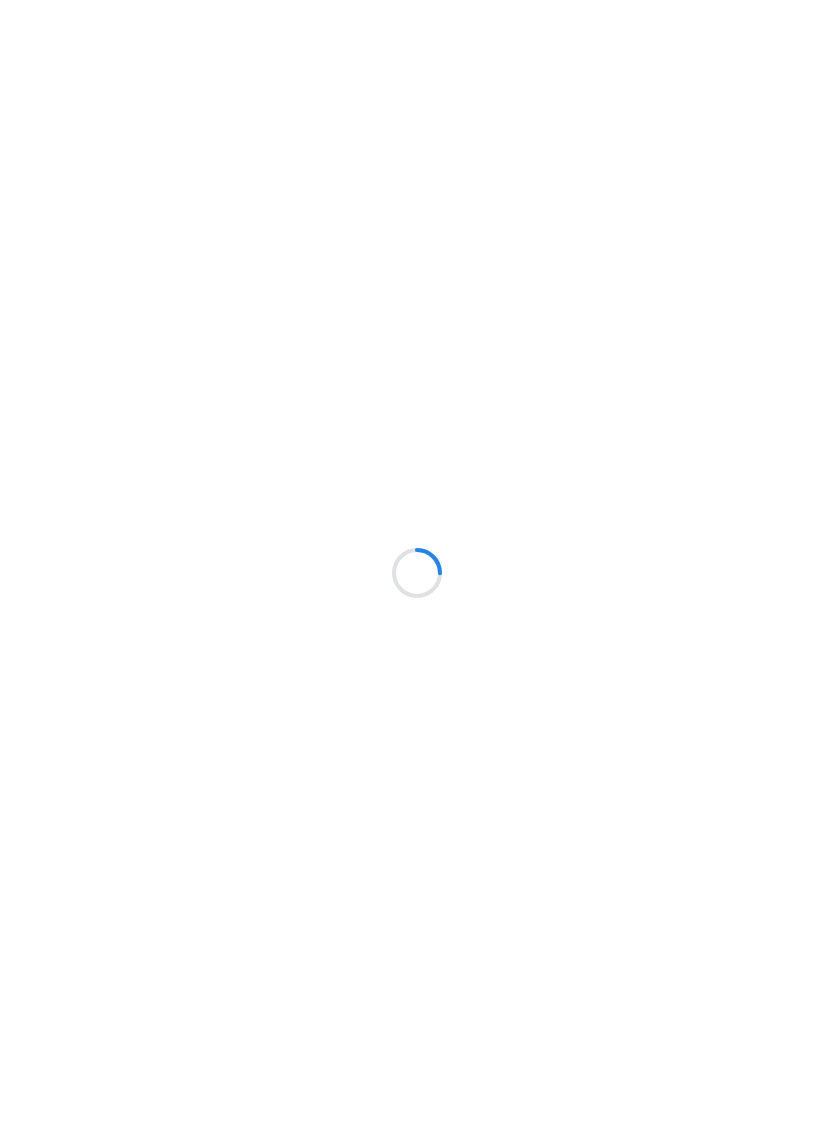 scroll, scrollTop: 0, scrollLeft: 0, axis: both 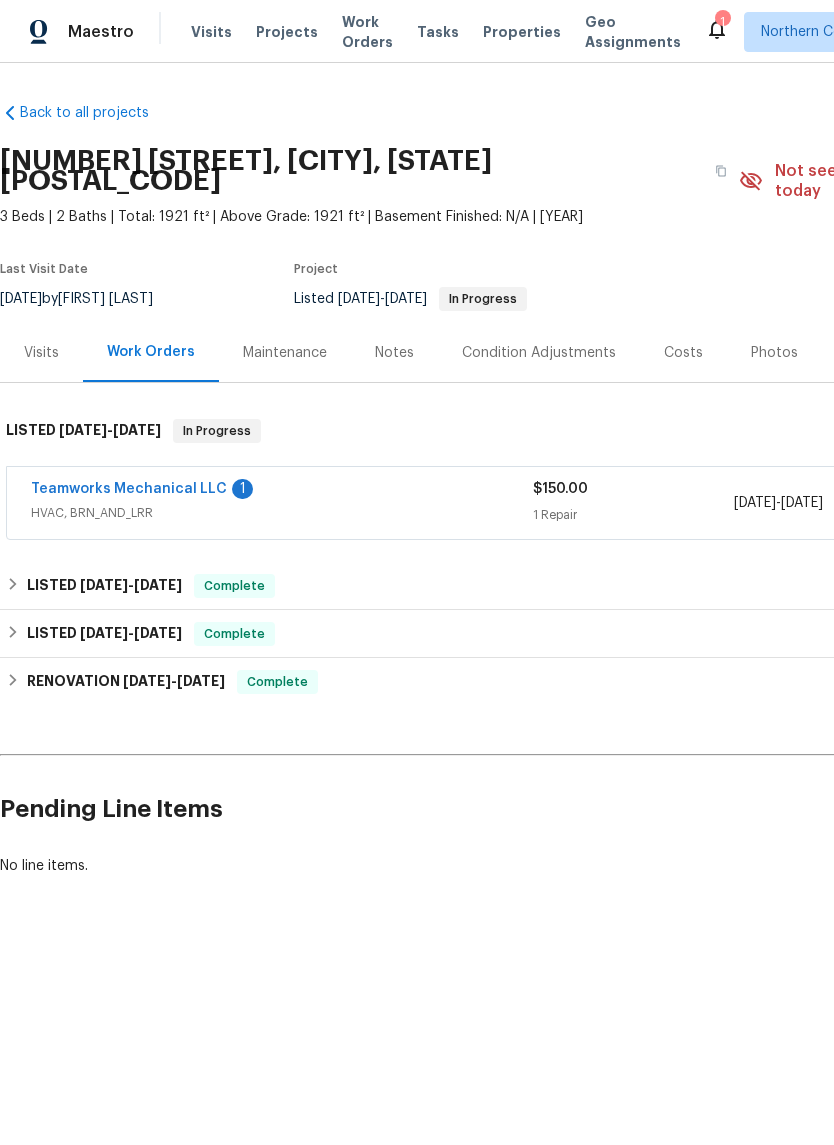 click on "[COMPANY] 1 HVAC, BRN_AND_LRR $150.00 1 Repair [DATE] - [DATE] In Progress" at bounding box center [565, 503] 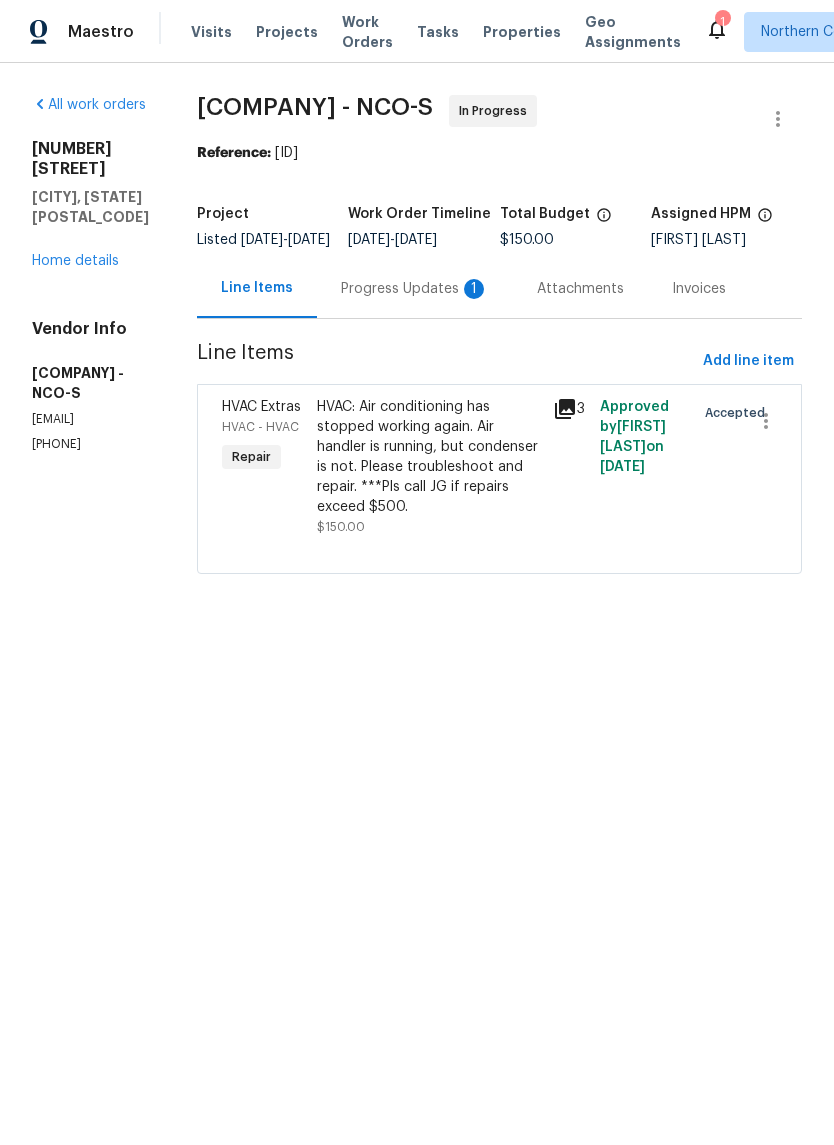 click on "Progress Updates 1" at bounding box center (415, 288) 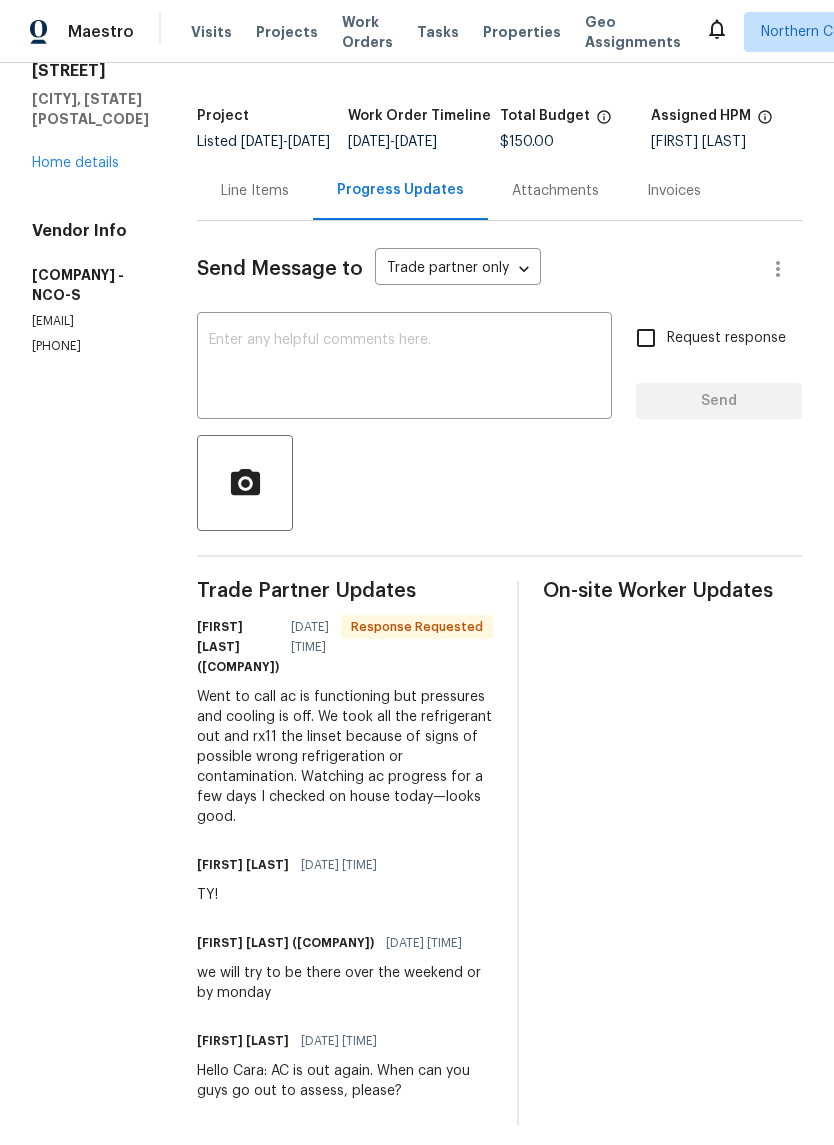scroll, scrollTop: 96, scrollLeft: 0, axis: vertical 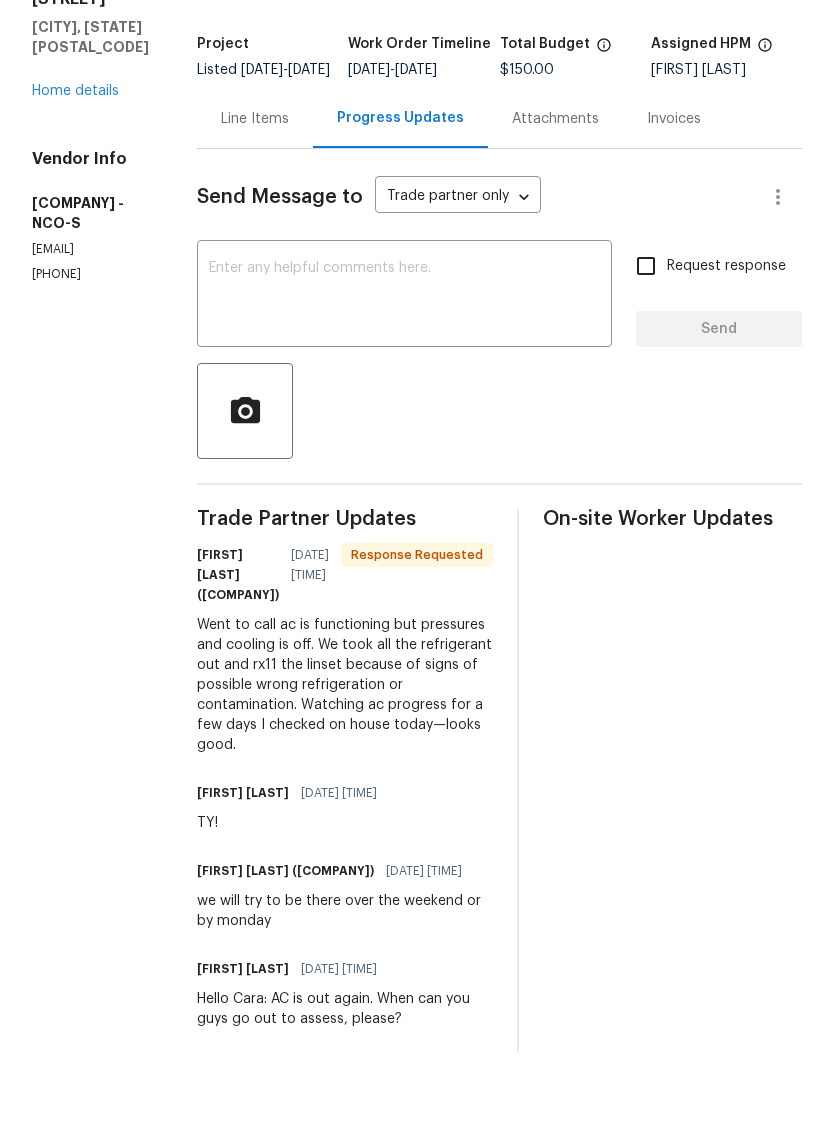 click on "Line Items" at bounding box center (255, 193) 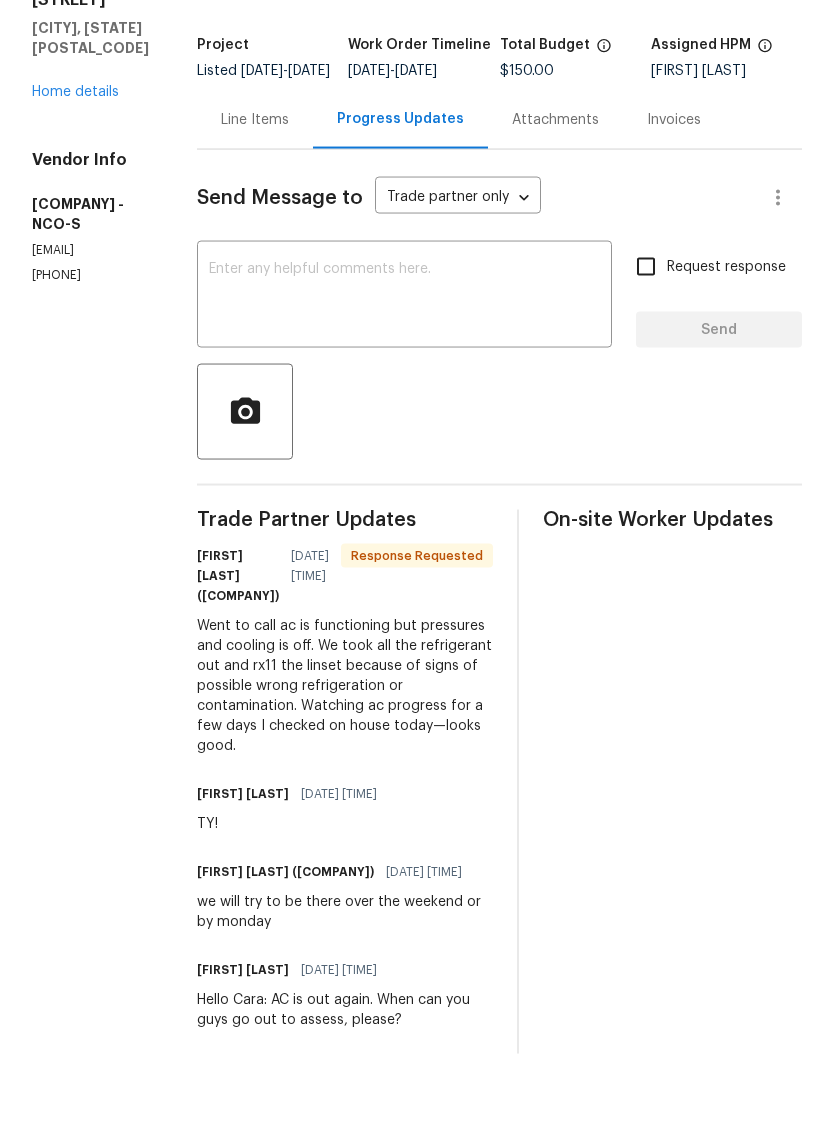 scroll, scrollTop: 0, scrollLeft: 0, axis: both 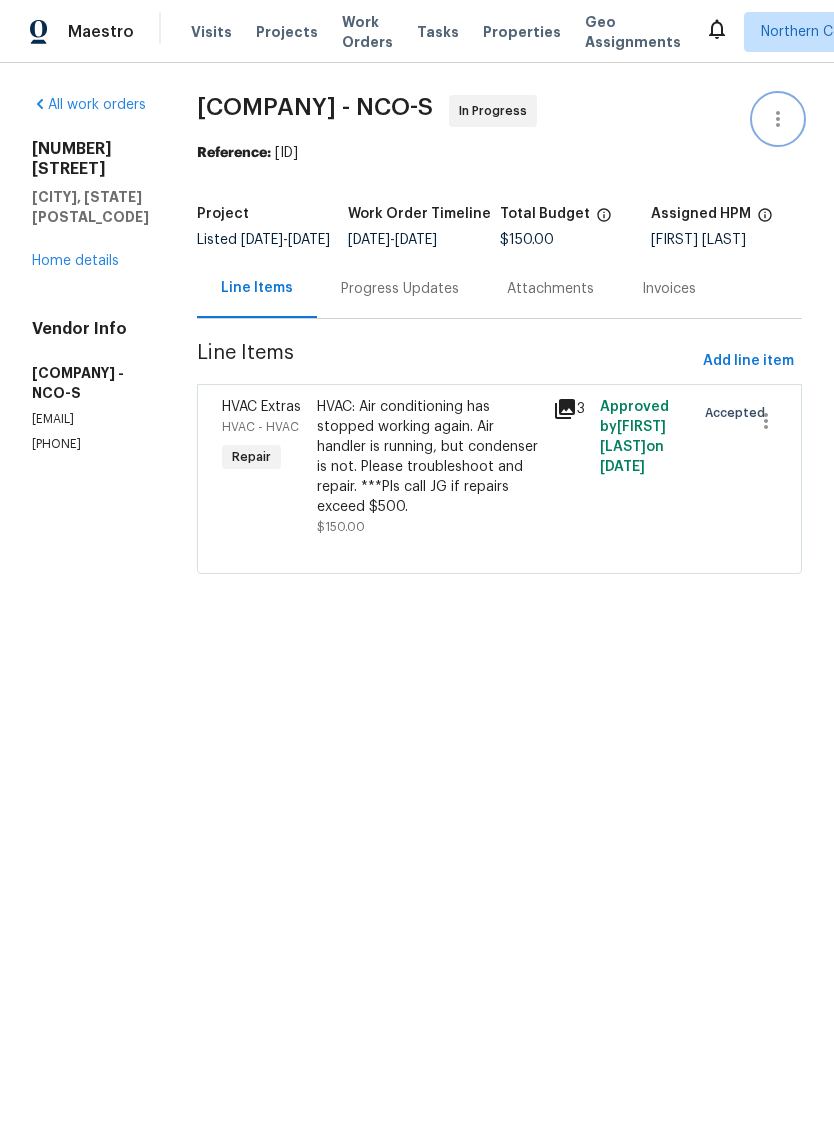click at bounding box center (778, 119) 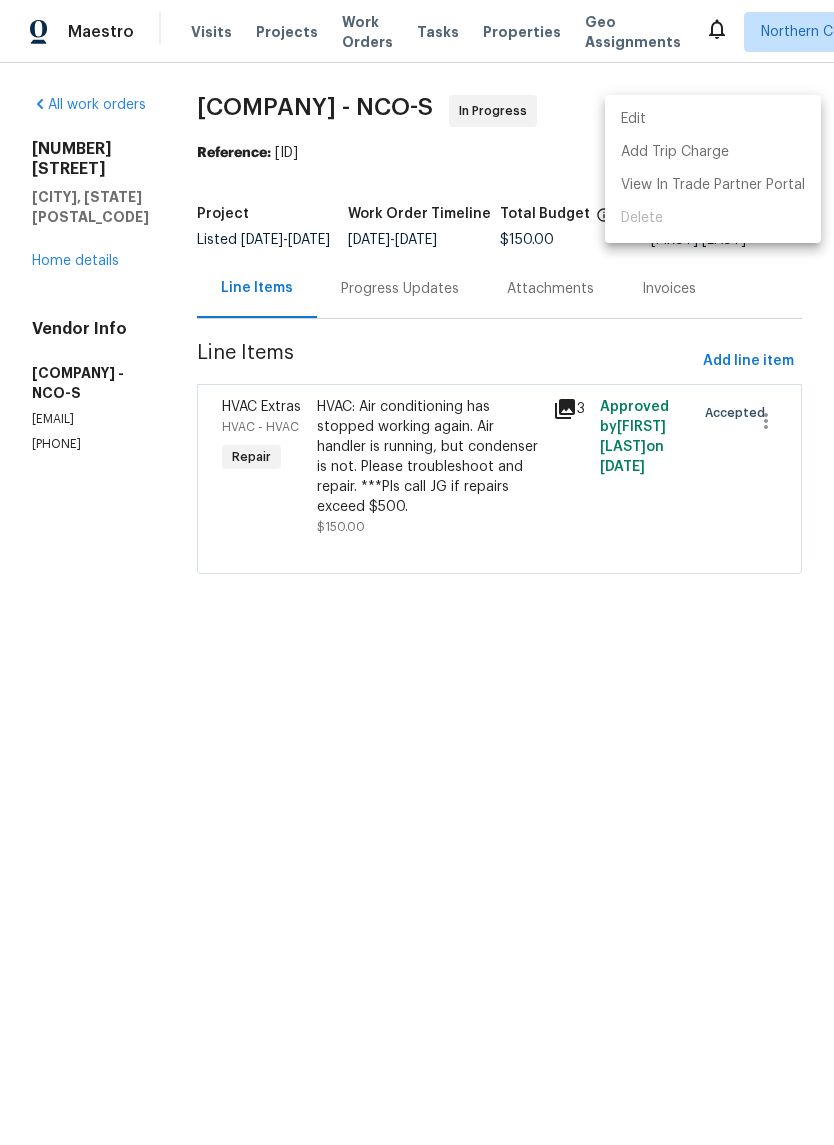 click on "Edit" at bounding box center (713, 119) 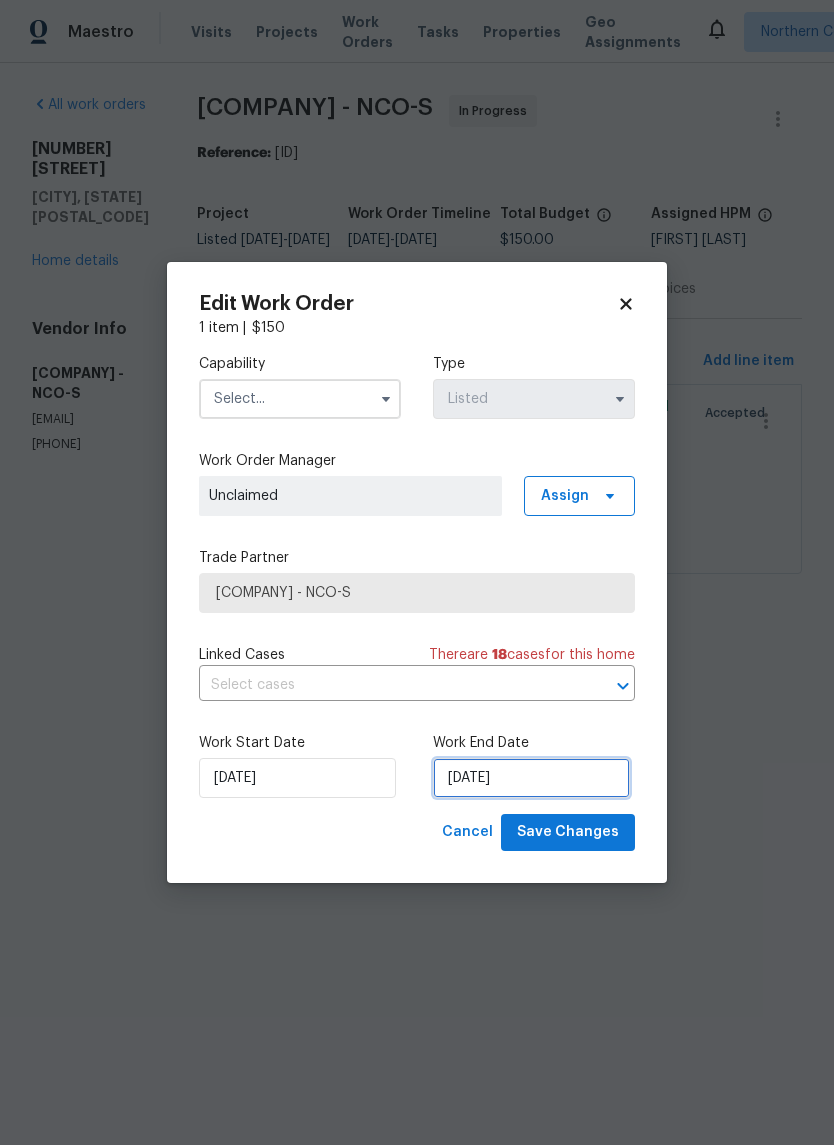 click on "[DATE]" at bounding box center (531, 778) 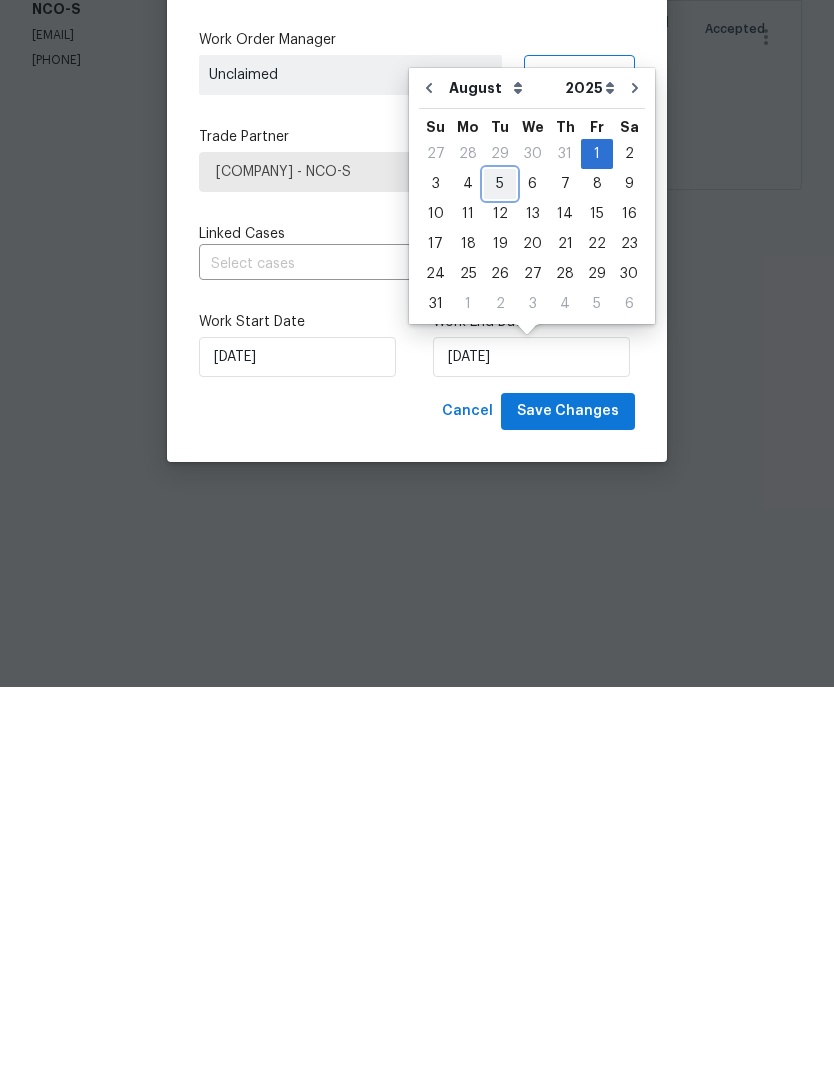 click on "5" at bounding box center [500, 568] 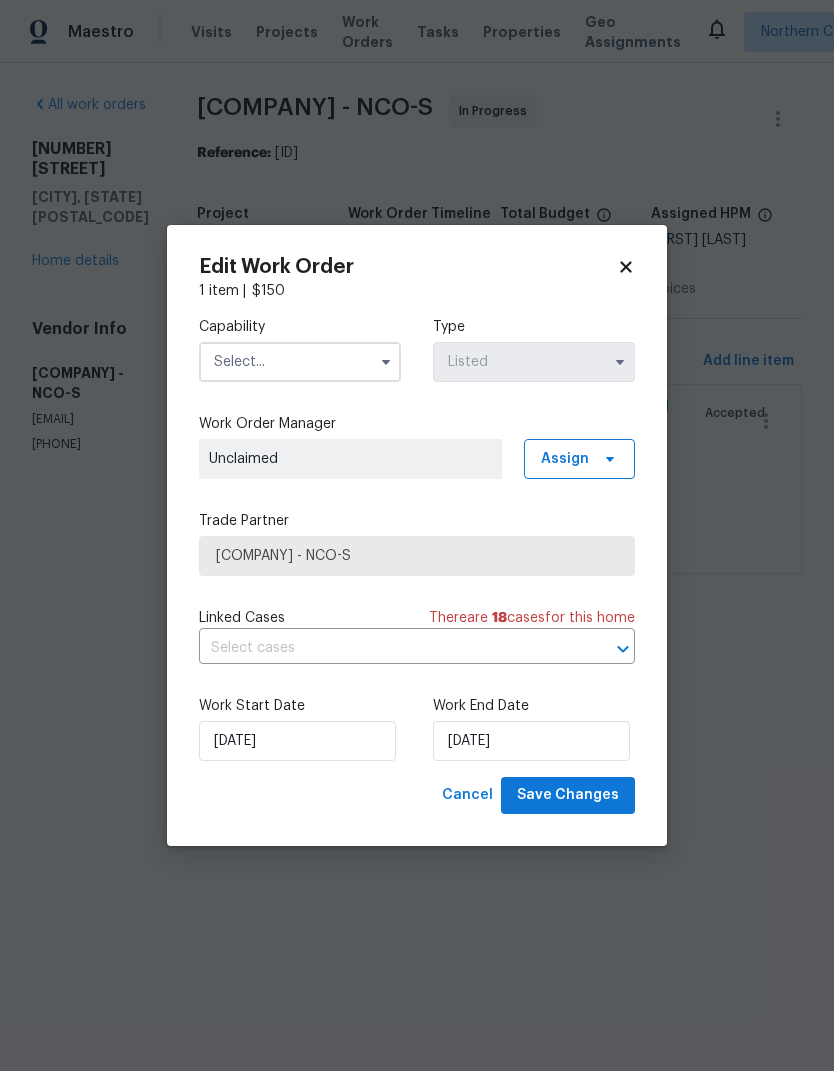 click at bounding box center [300, 362] 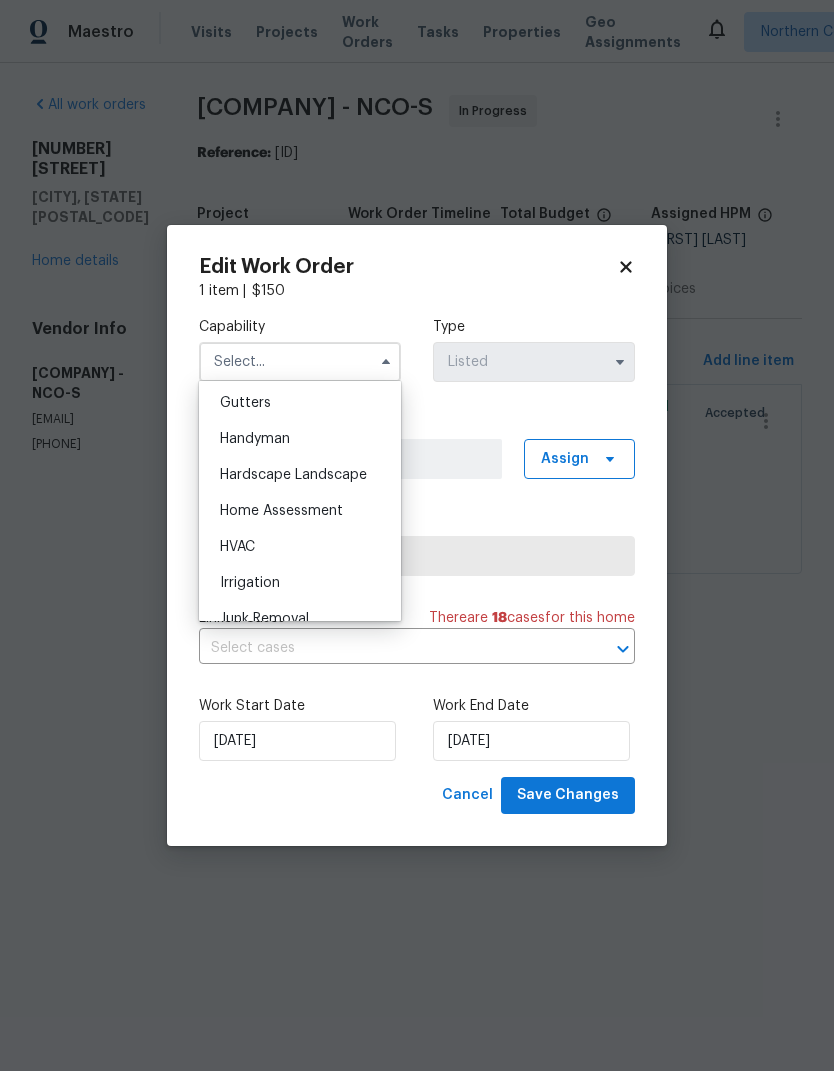 scroll, scrollTop: 1076, scrollLeft: 0, axis: vertical 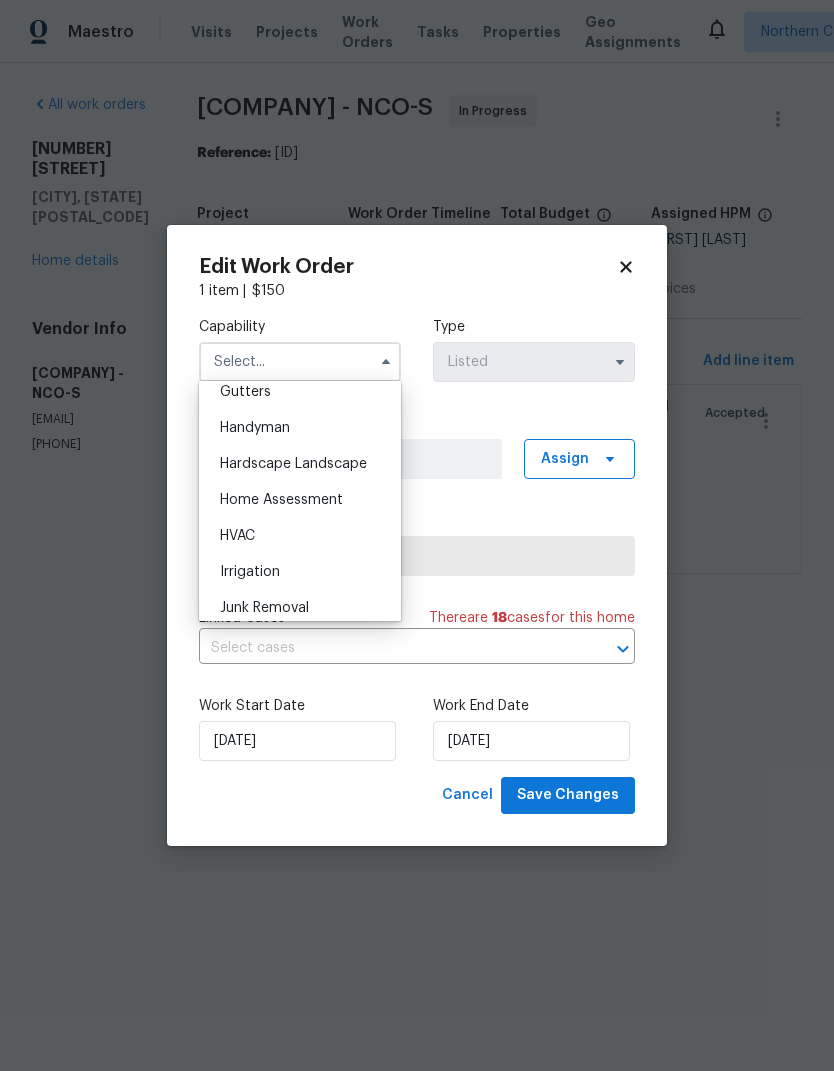 click on "HVAC" at bounding box center [300, 536] 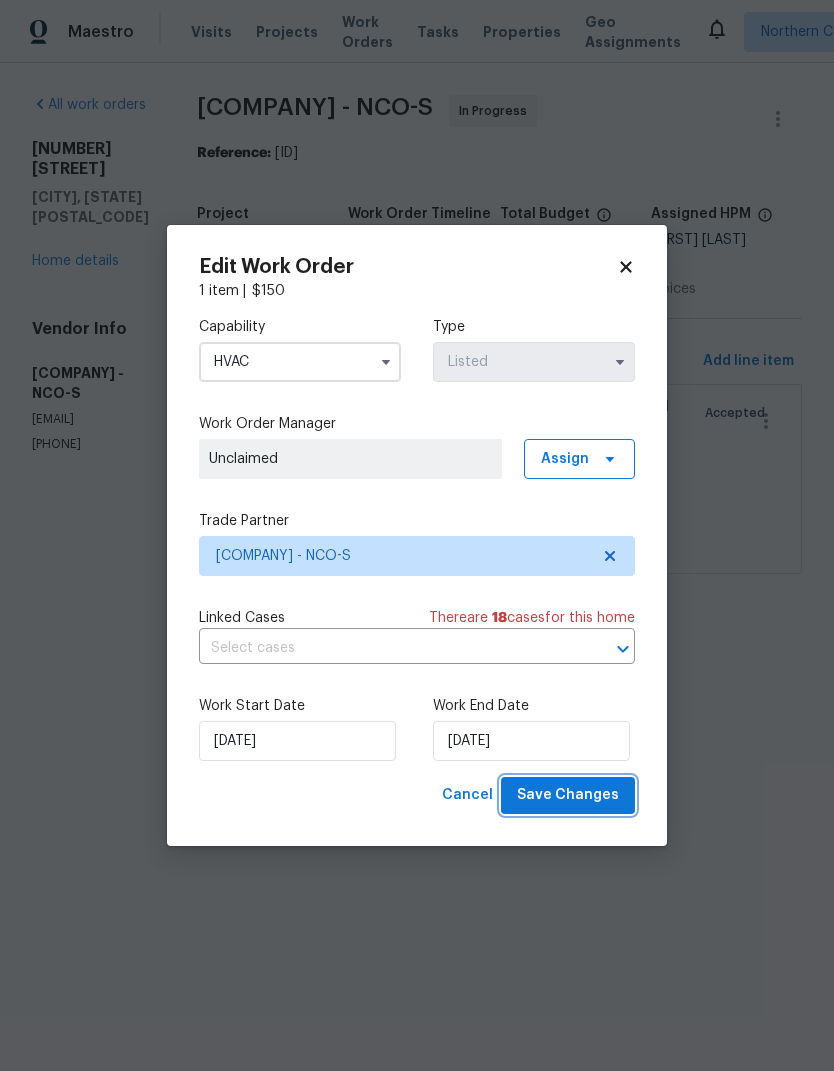 click on "Save Changes" at bounding box center [568, 795] 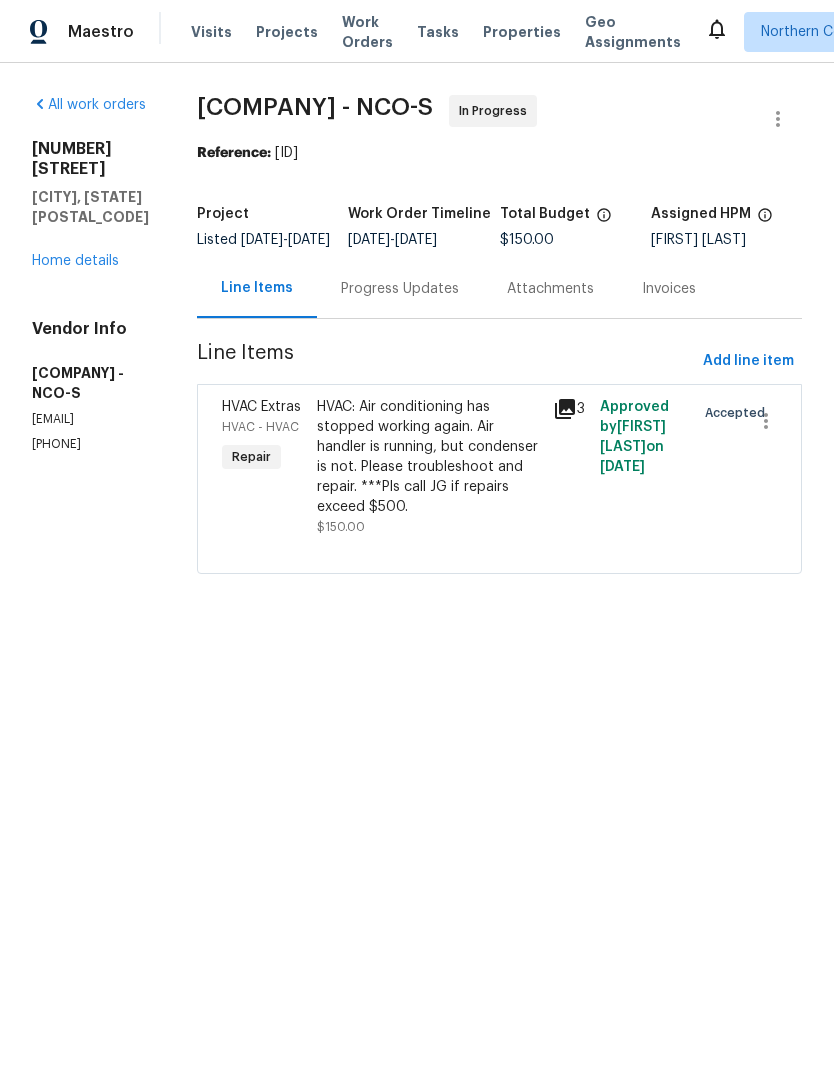 click on "Home details" at bounding box center (75, 261) 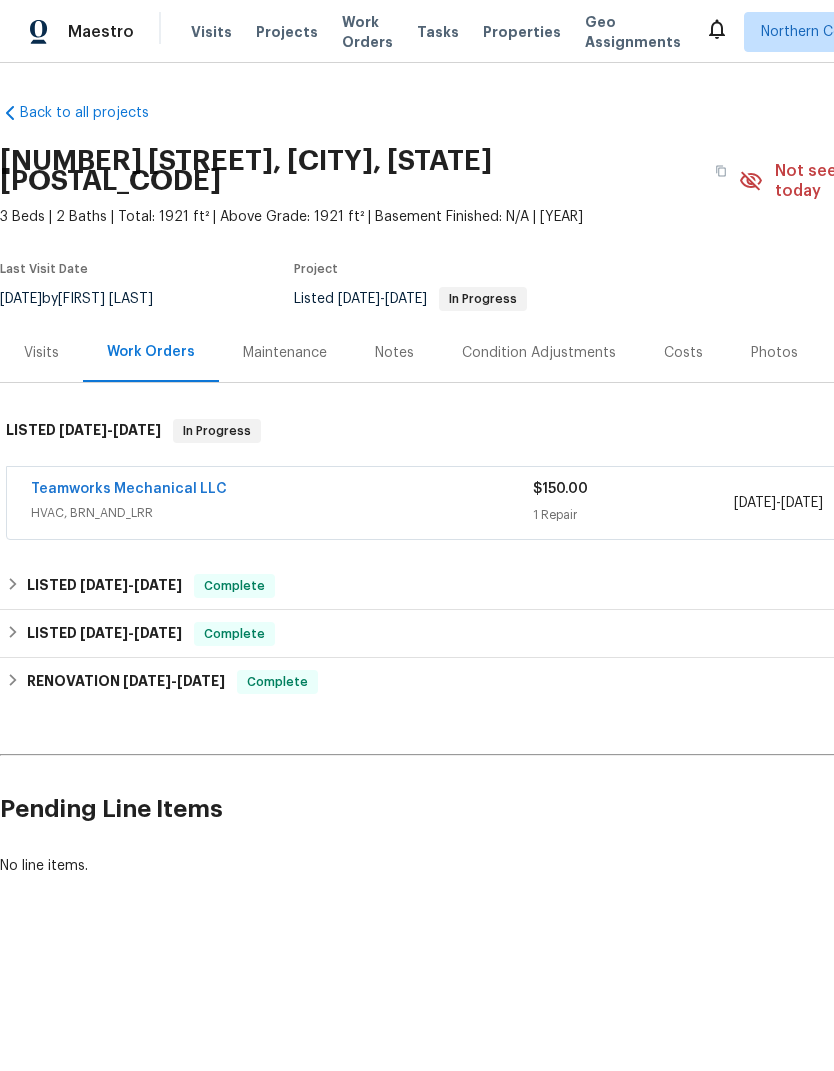 scroll, scrollTop: 0, scrollLeft: 0, axis: both 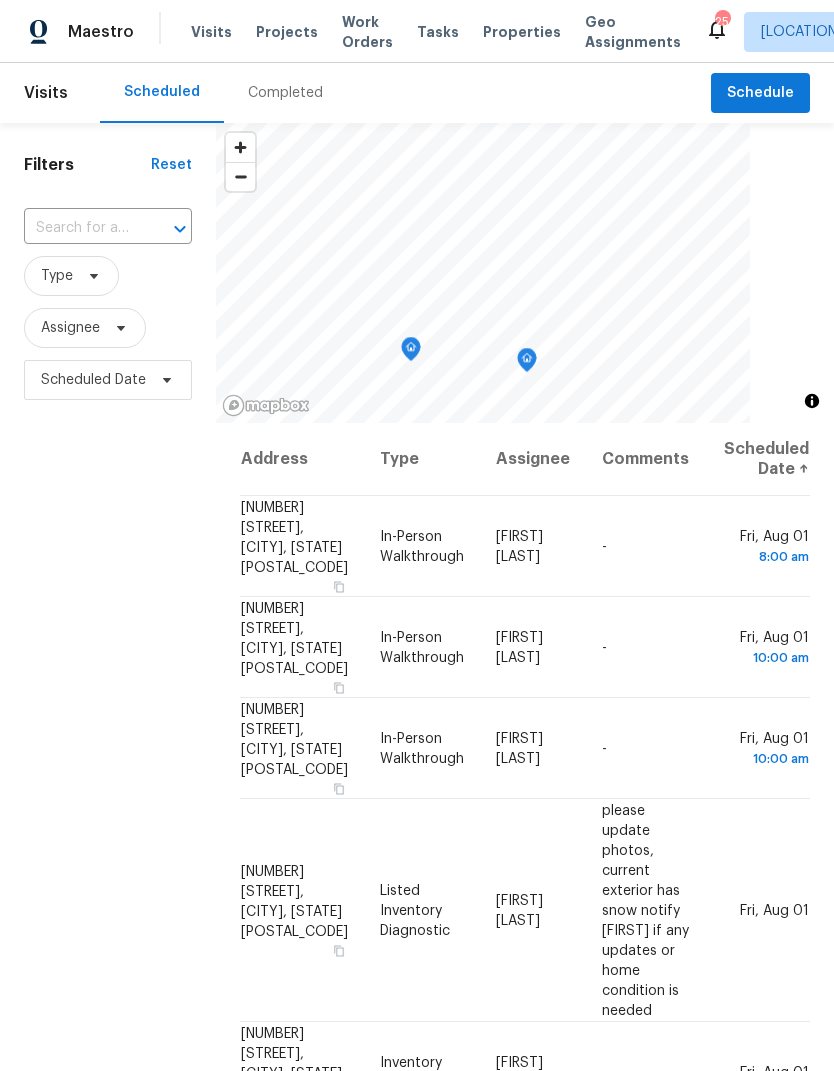 click at bounding box center [80, 228] 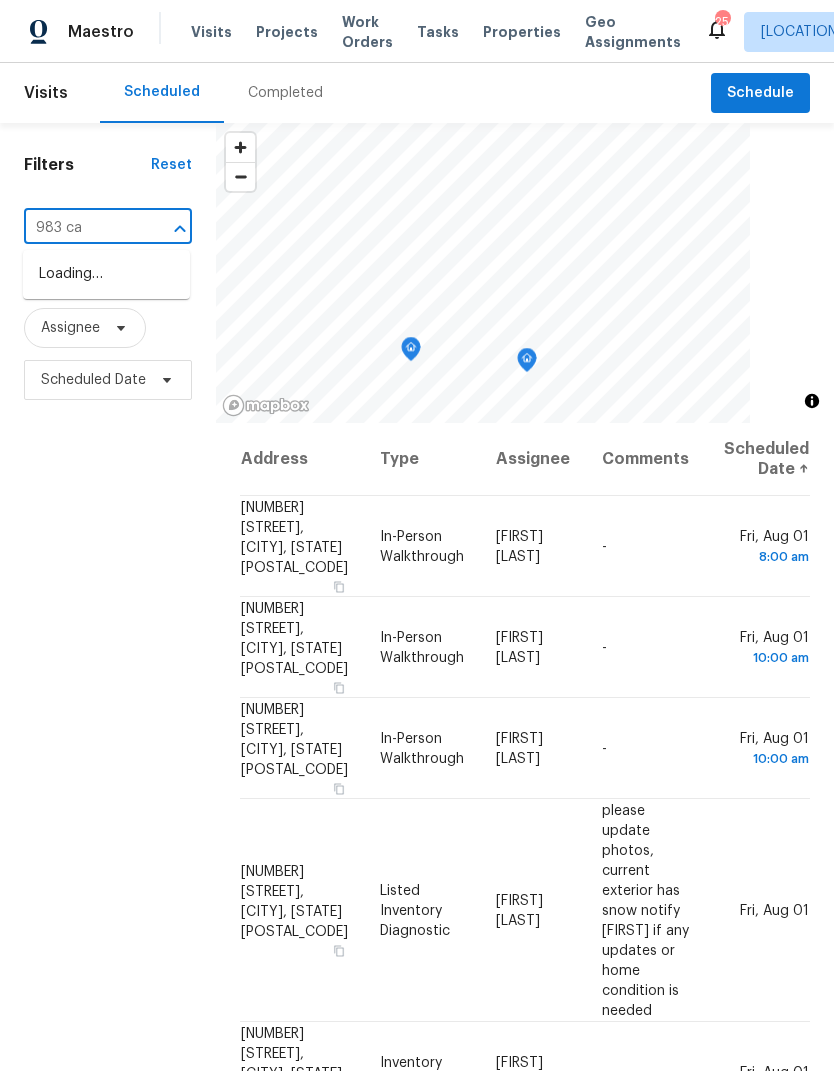 type on "983 cas" 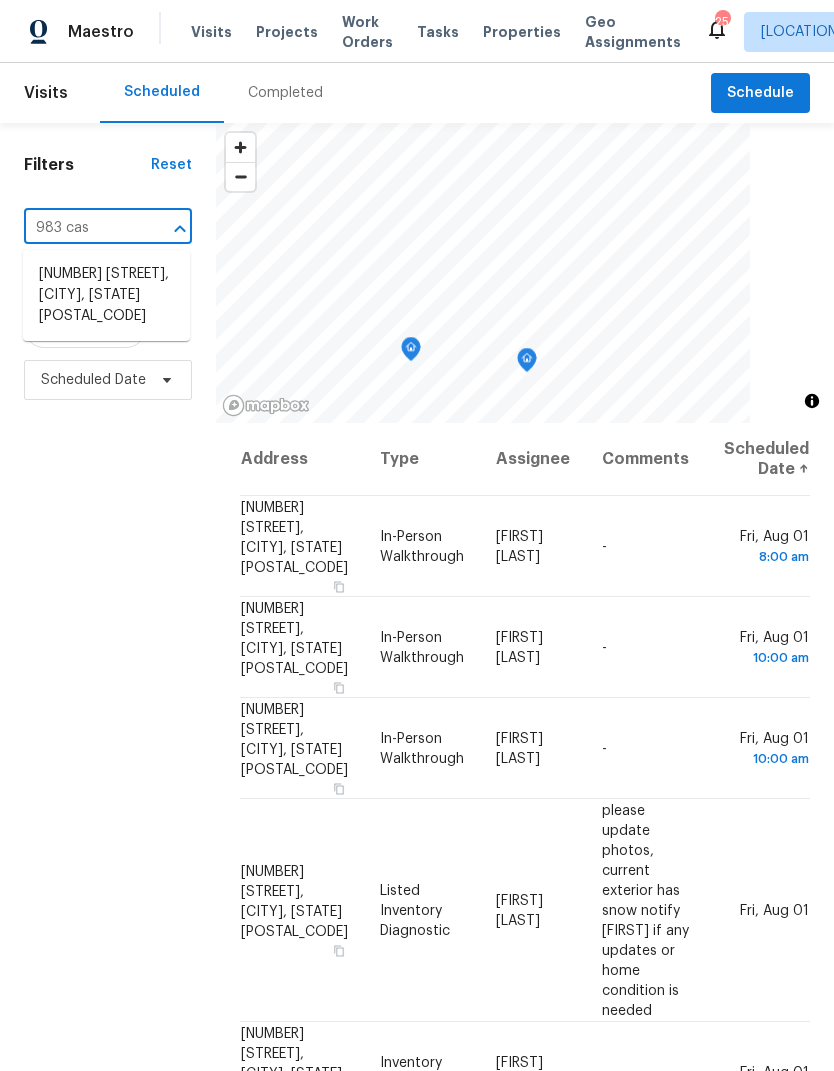 click on "[NUMBER] [STREET], [CITY], [STATE] [POSTAL_CODE]" at bounding box center (106, 295) 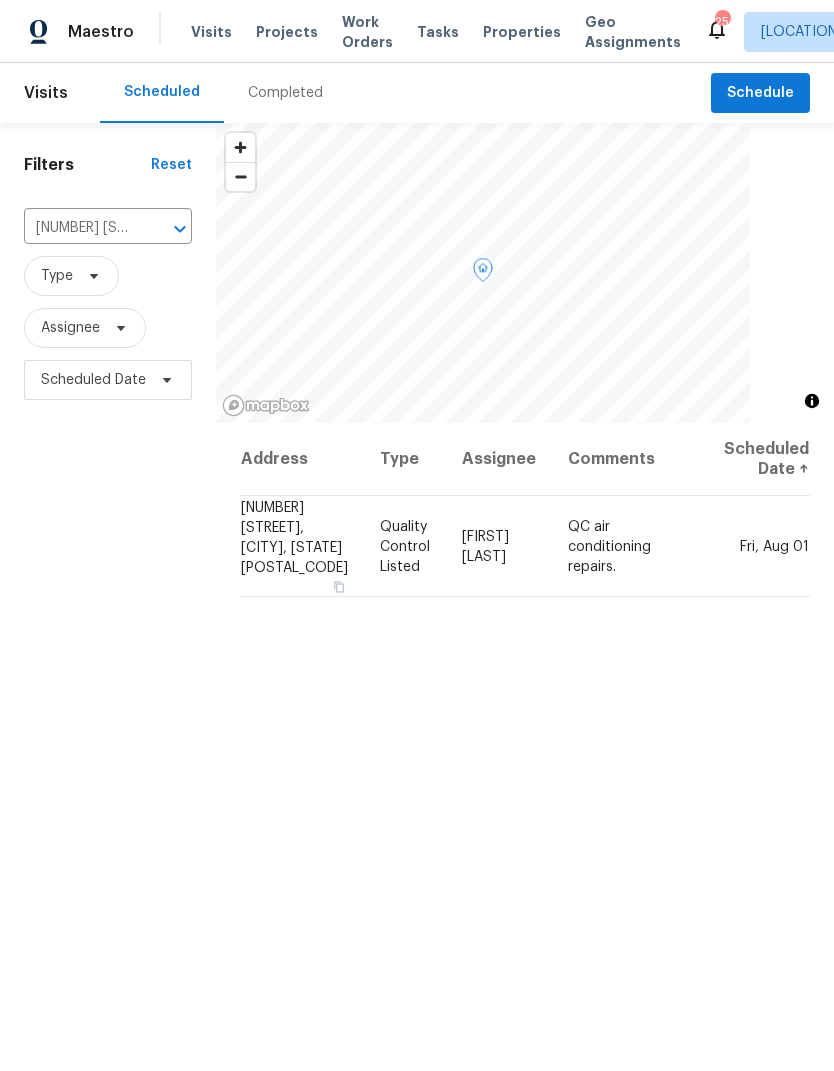 click 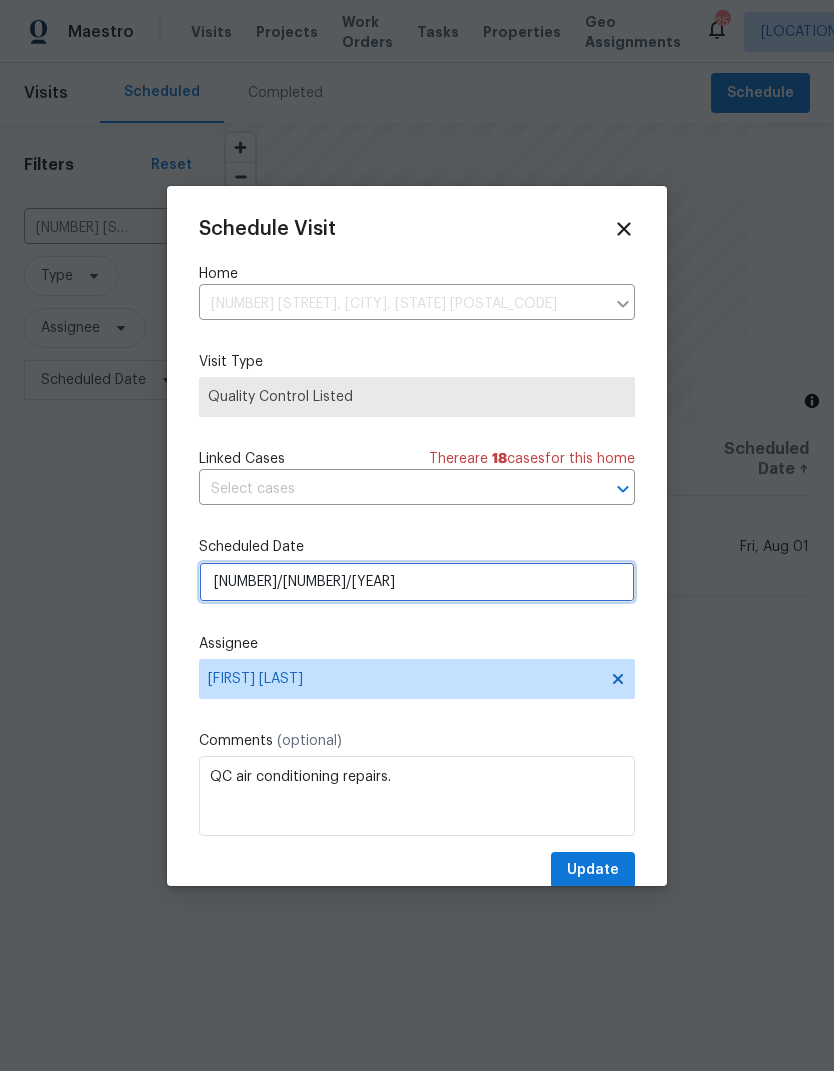 click on "[NUMBER]/[NUMBER]/[YEAR]" at bounding box center [417, 582] 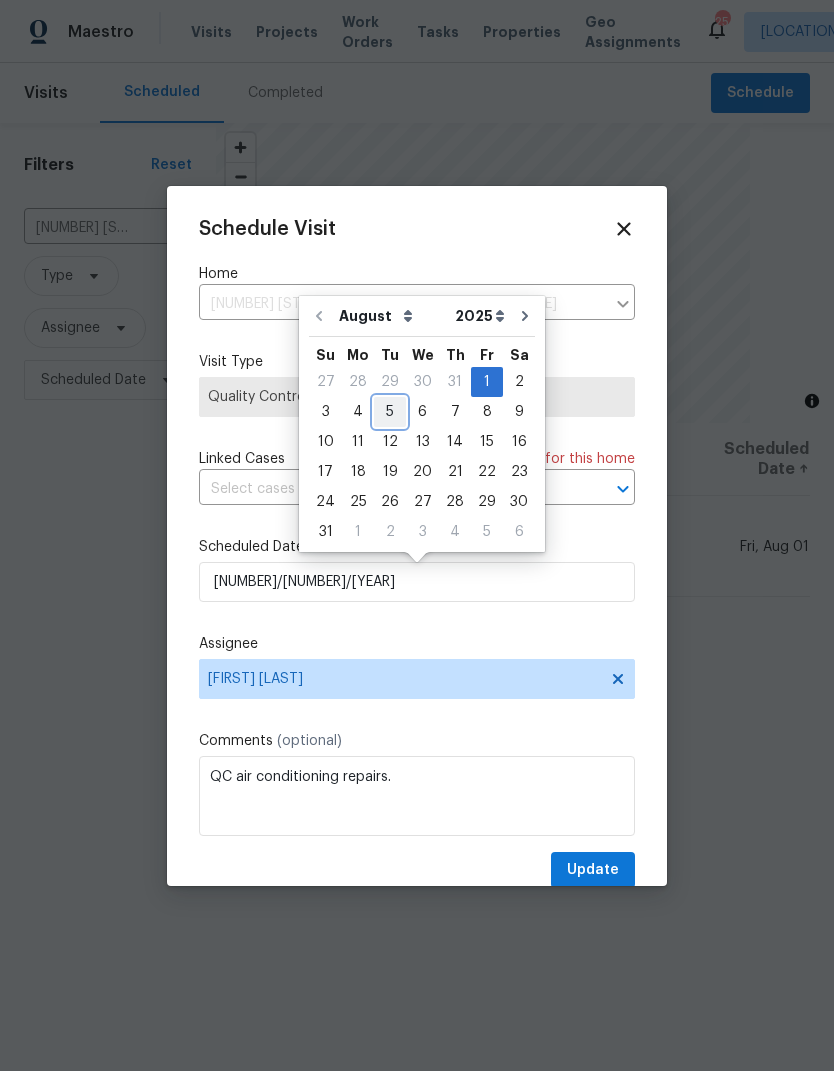 click on "5" at bounding box center [390, 412] 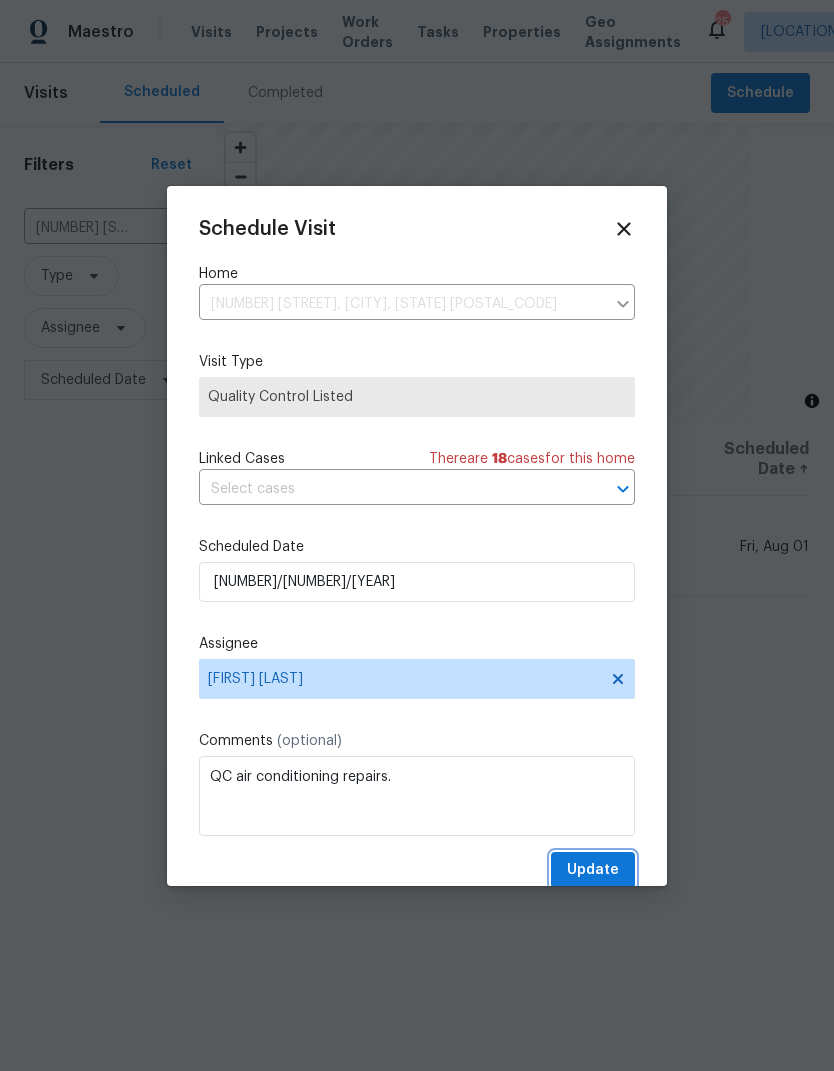 click on "Update" at bounding box center [593, 870] 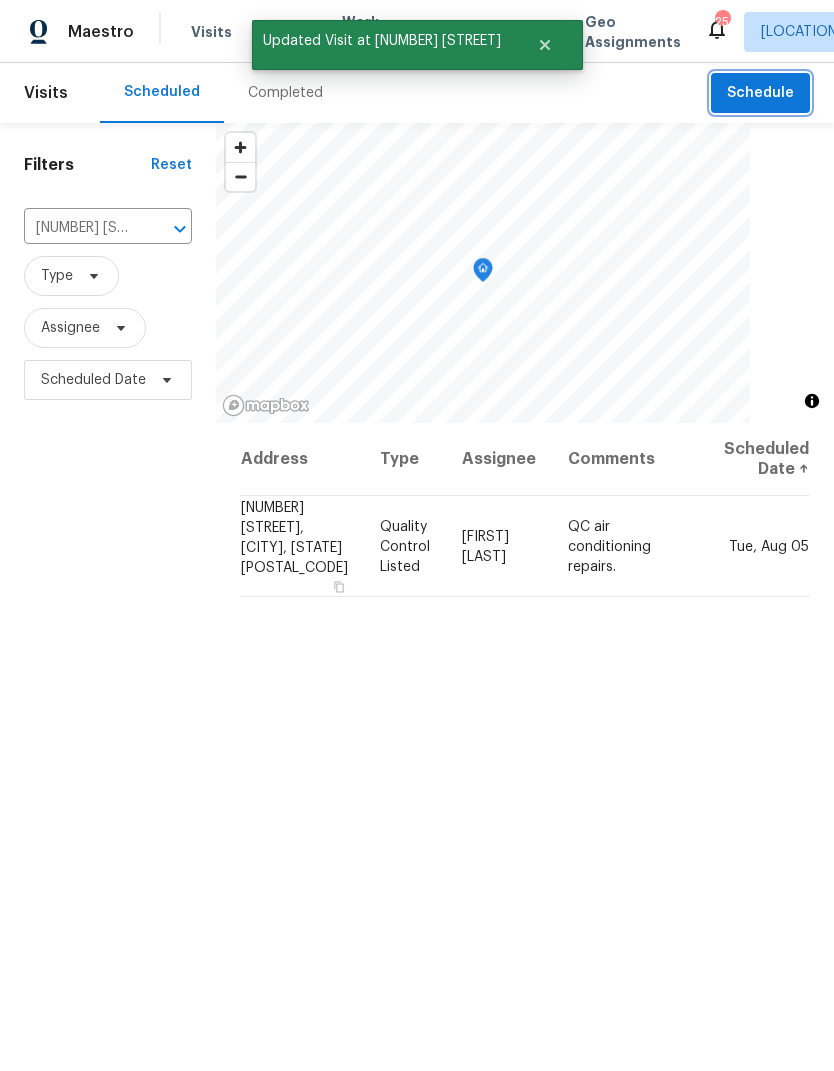 click on "Schedule" at bounding box center (760, 93) 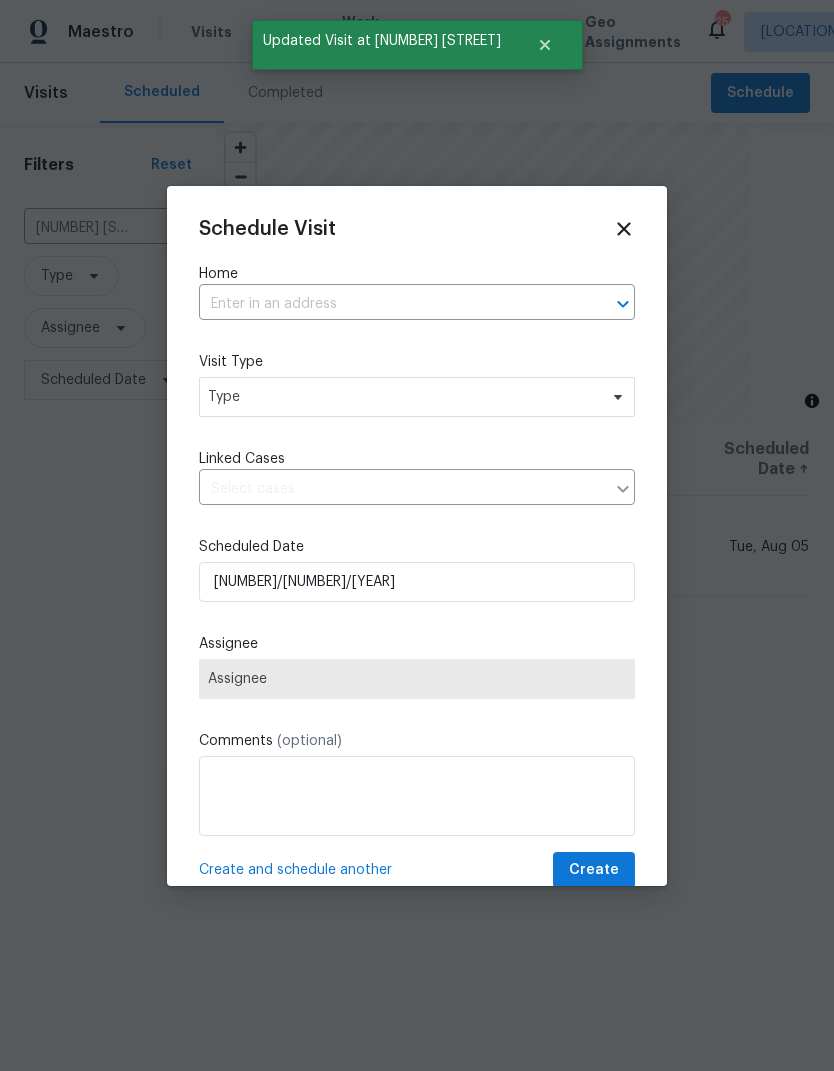 click at bounding box center [389, 304] 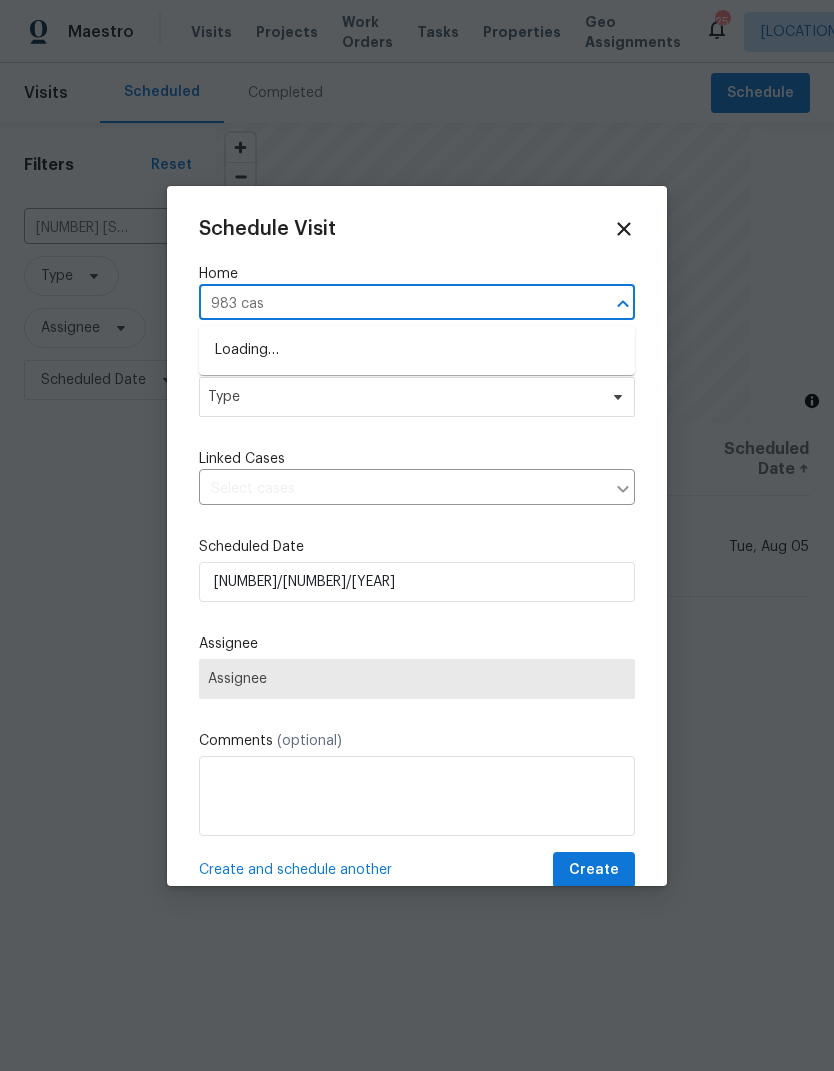 type on "983 casc" 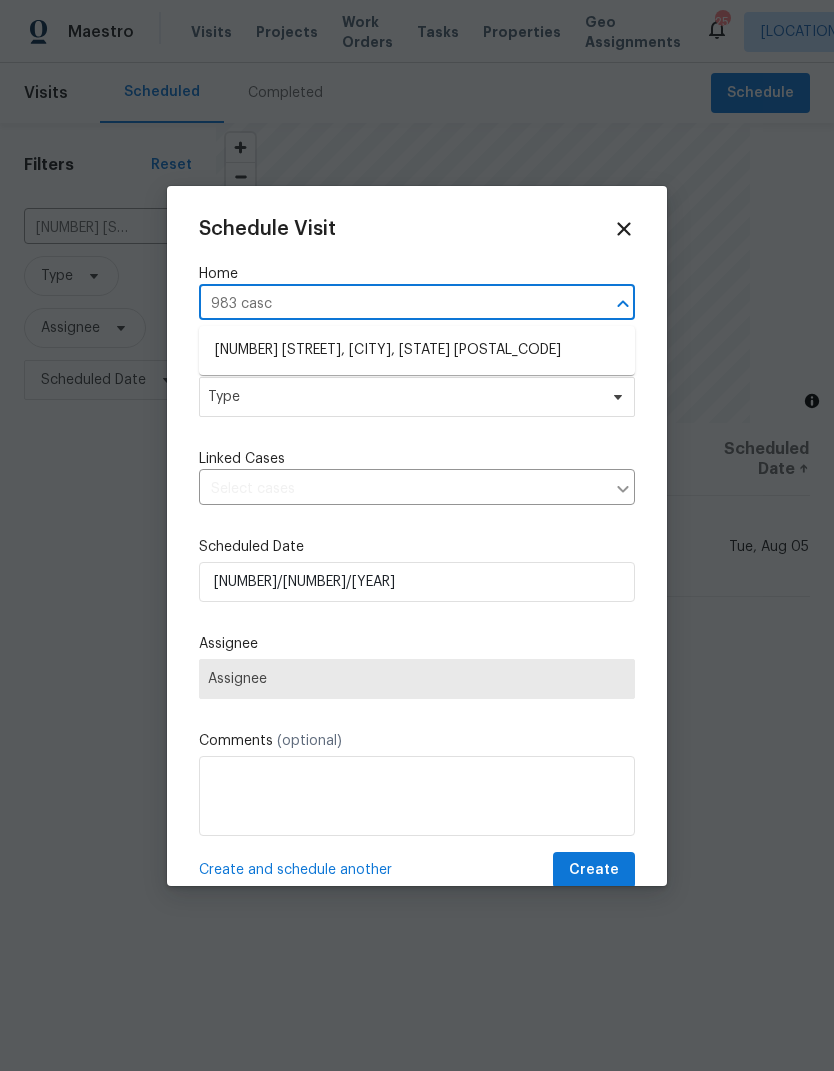 click on "[NUMBER] [STREET], [CITY], [STATE] [POSTAL_CODE]" at bounding box center [417, 350] 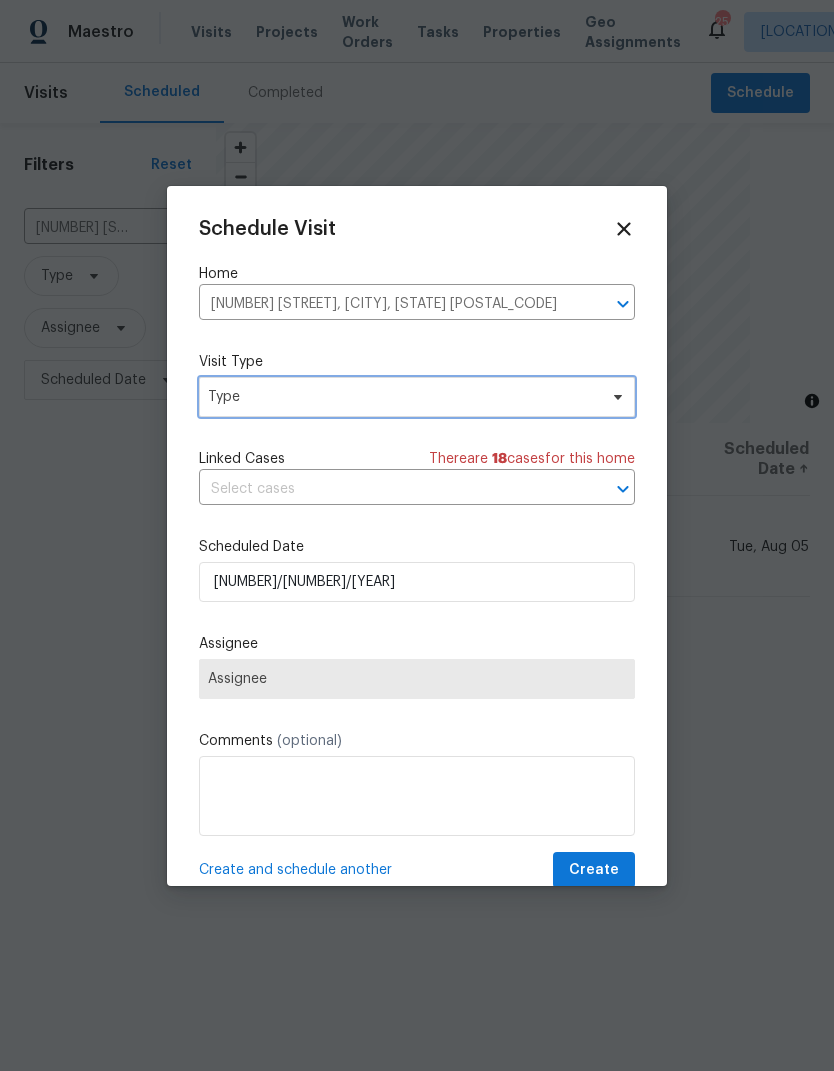 click on "Type" at bounding box center [402, 397] 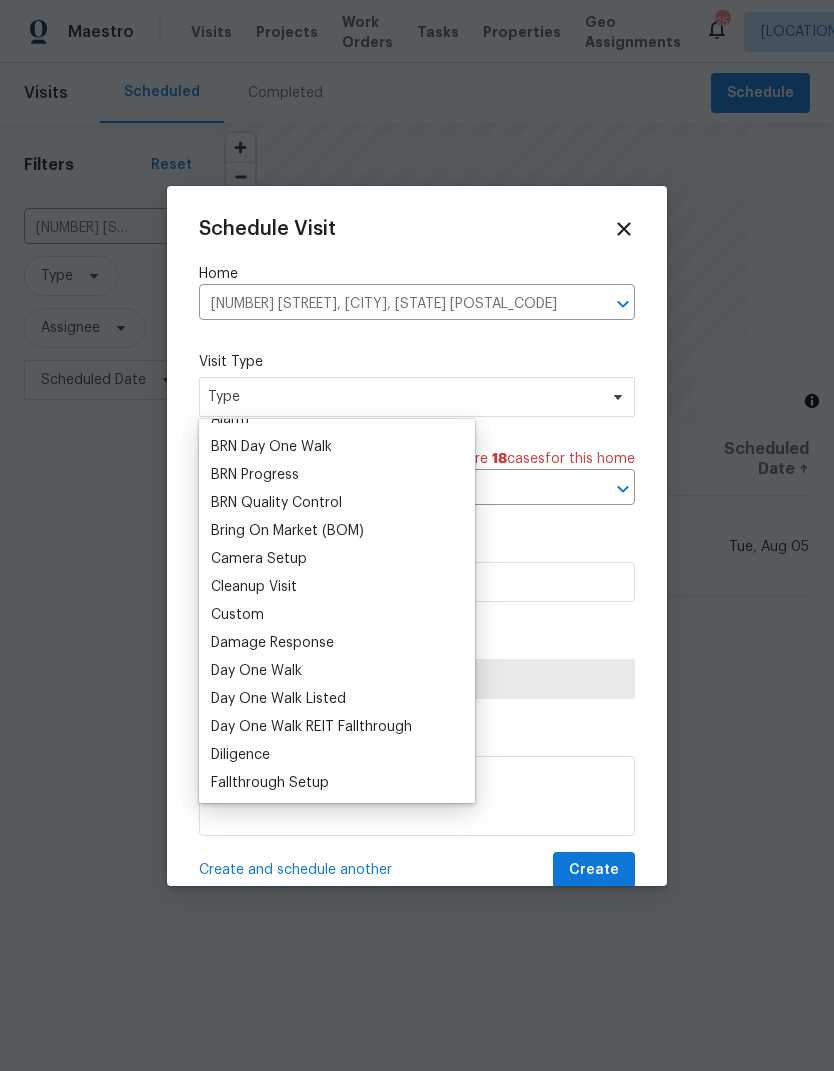 scroll, scrollTop: 133, scrollLeft: 0, axis: vertical 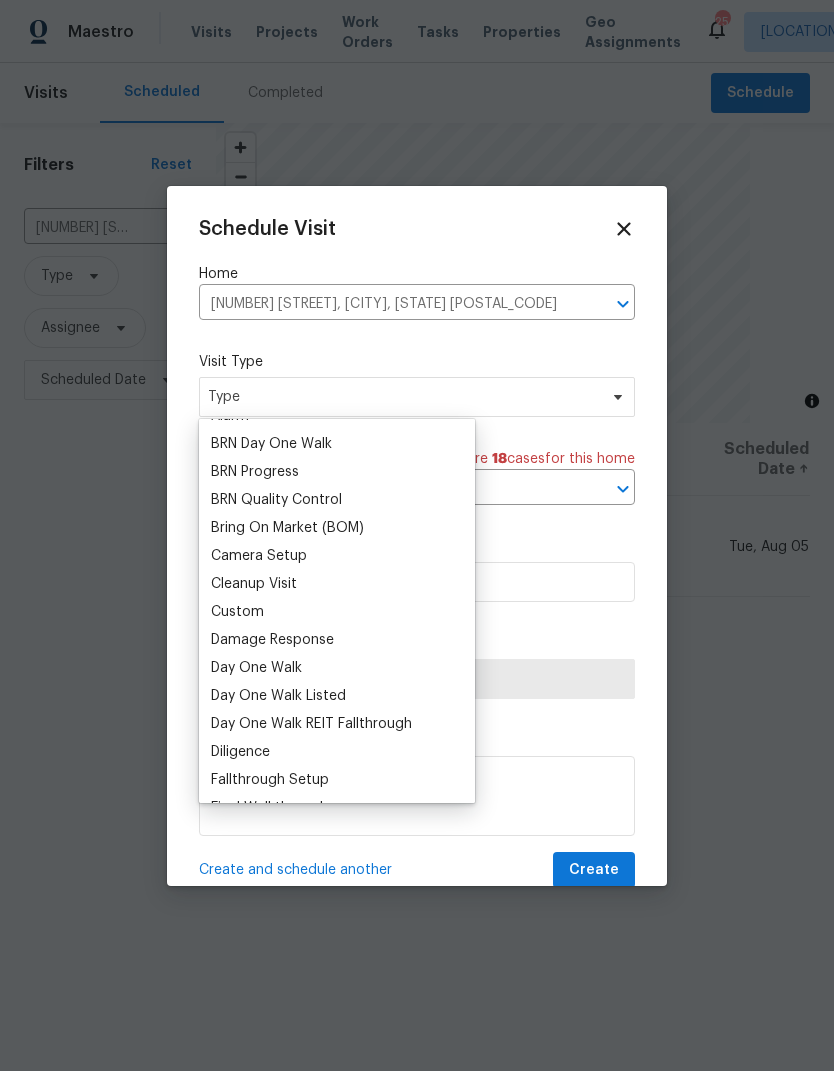 click on "Custom" at bounding box center (237, 612) 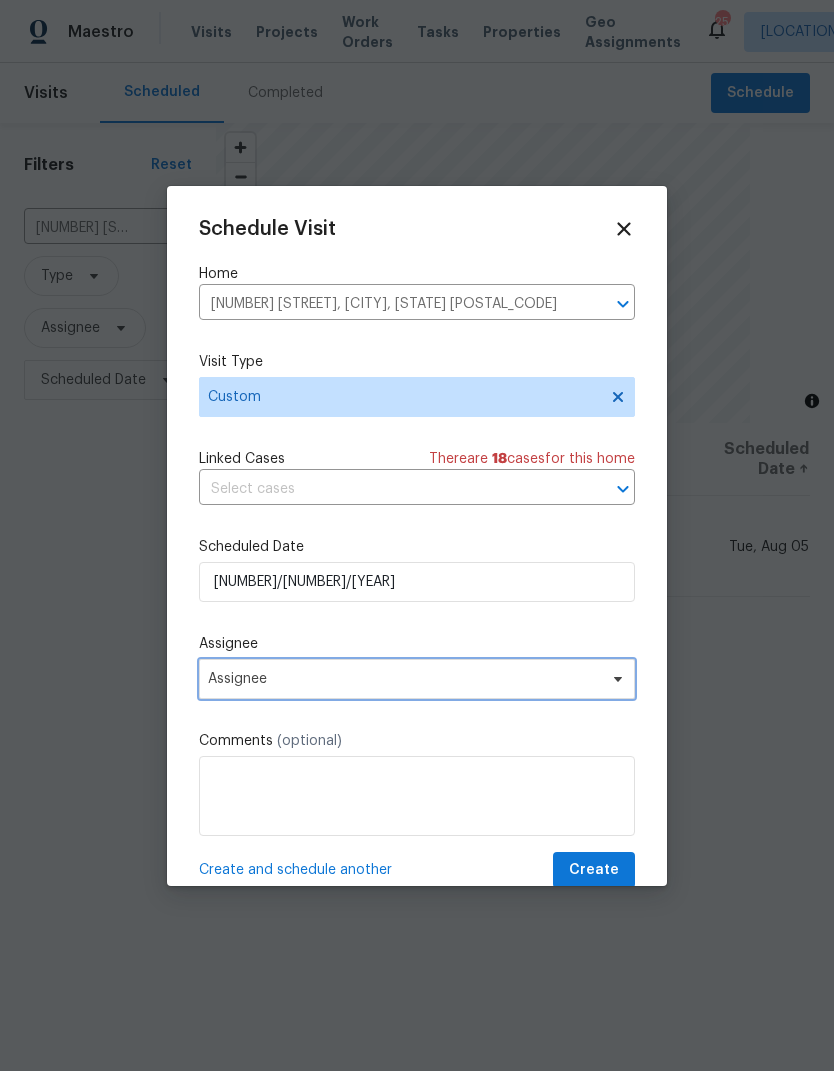 click on "Assignee" at bounding box center (404, 679) 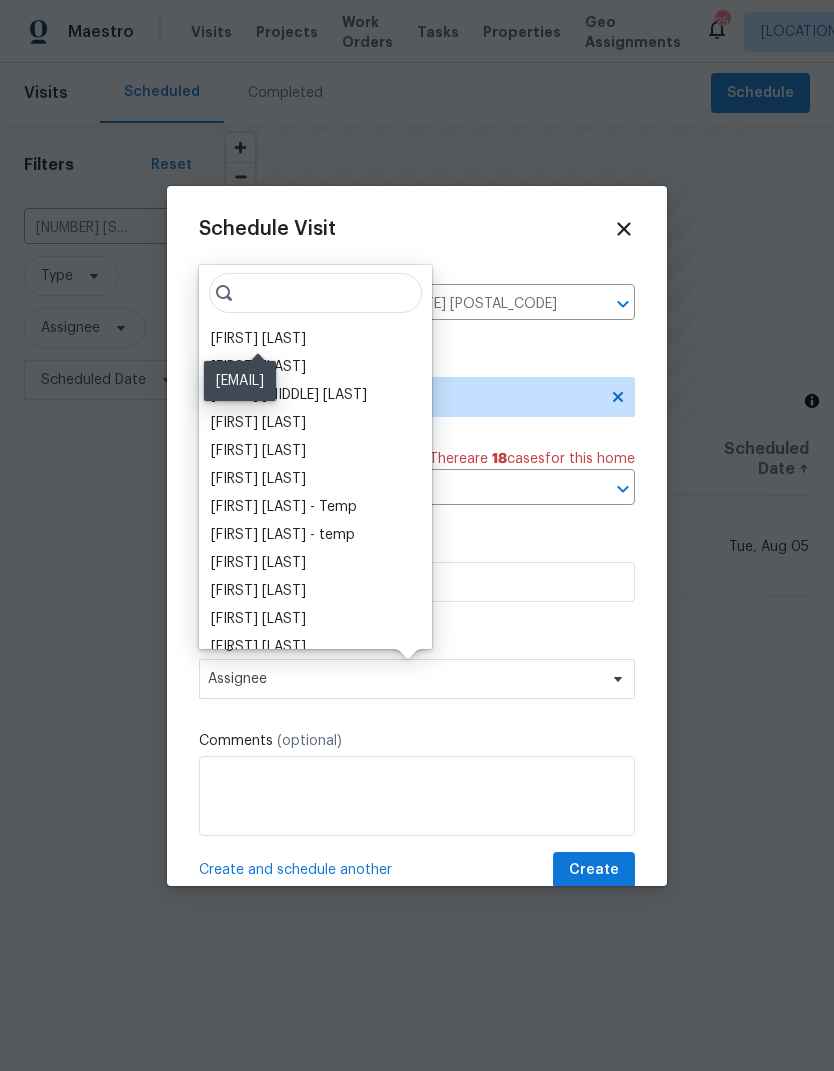 click on "[FIRST] [LAST]" at bounding box center (258, 339) 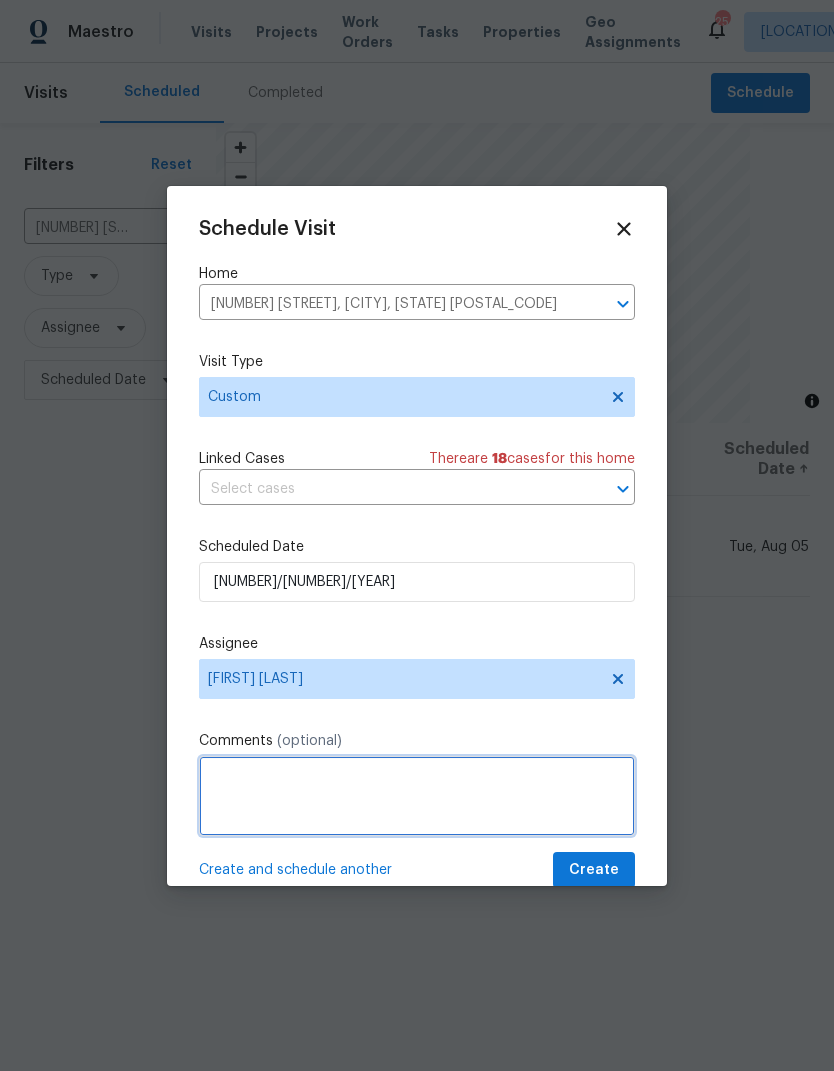 click at bounding box center (417, 796) 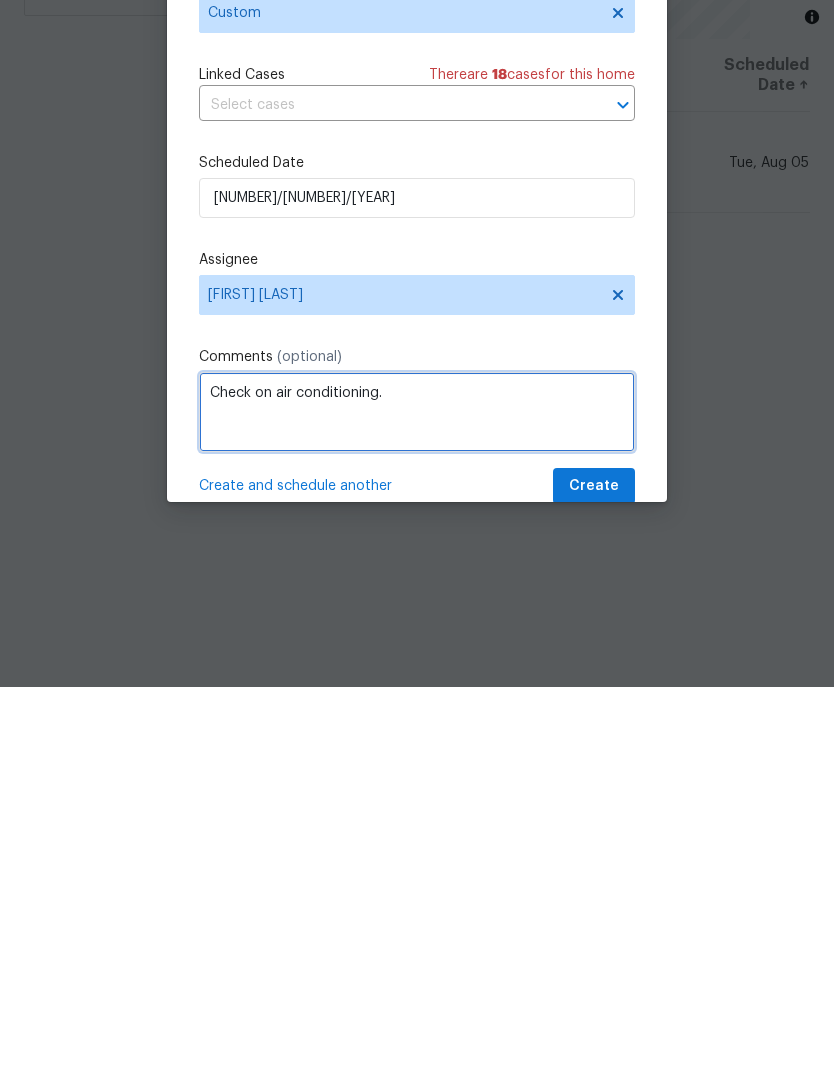 type on "Check on air conditioning." 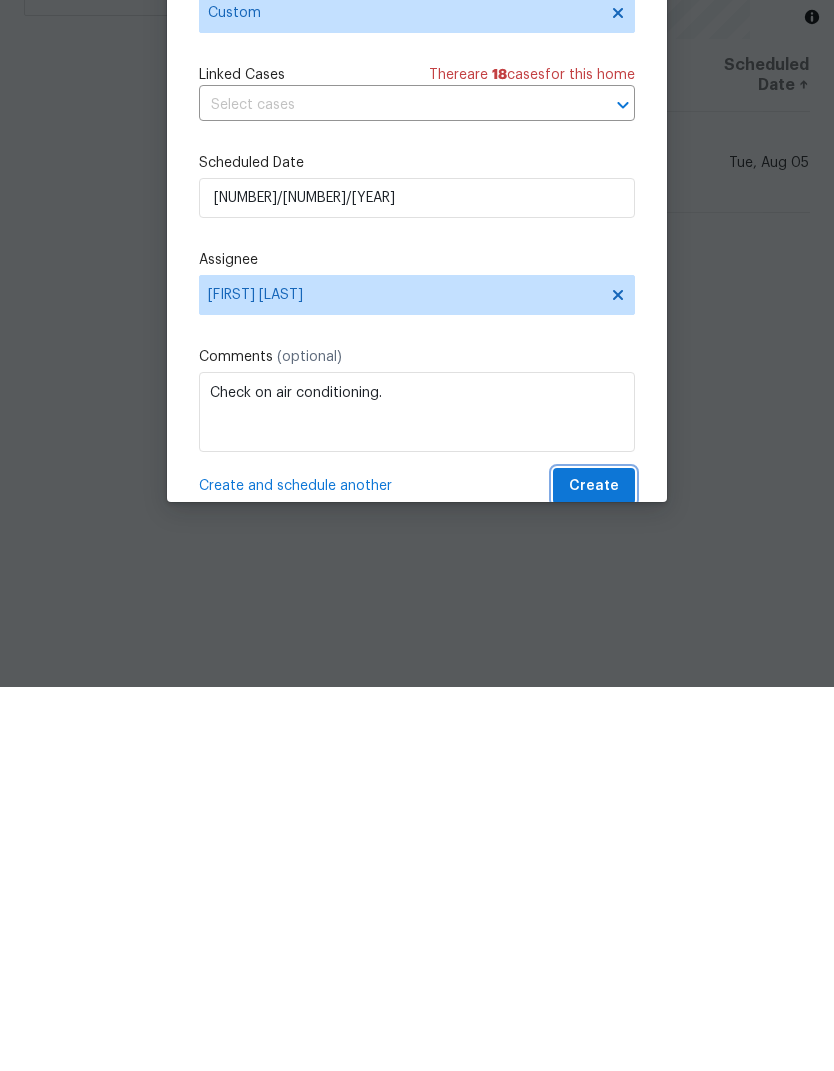 click on "Create" at bounding box center [594, 870] 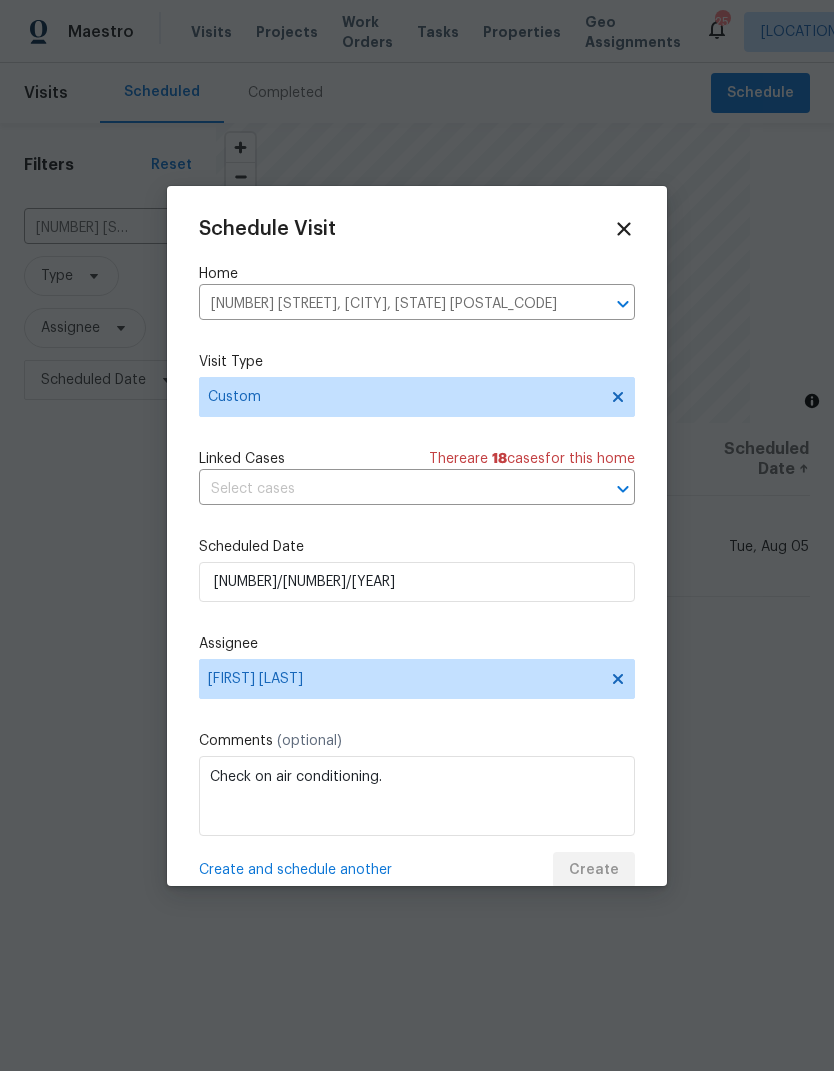 scroll, scrollTop: 0, scrollLeft: 0, axis: both 